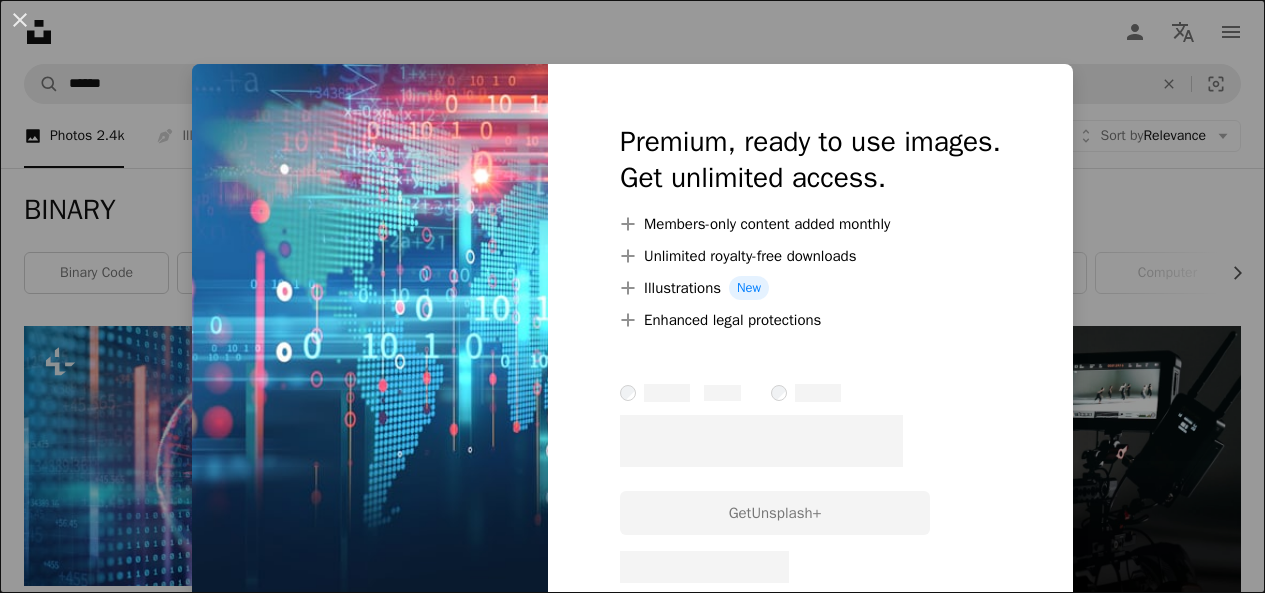 scroll, scrollTop: 3447, scrollLeft: 0, axis: vertical 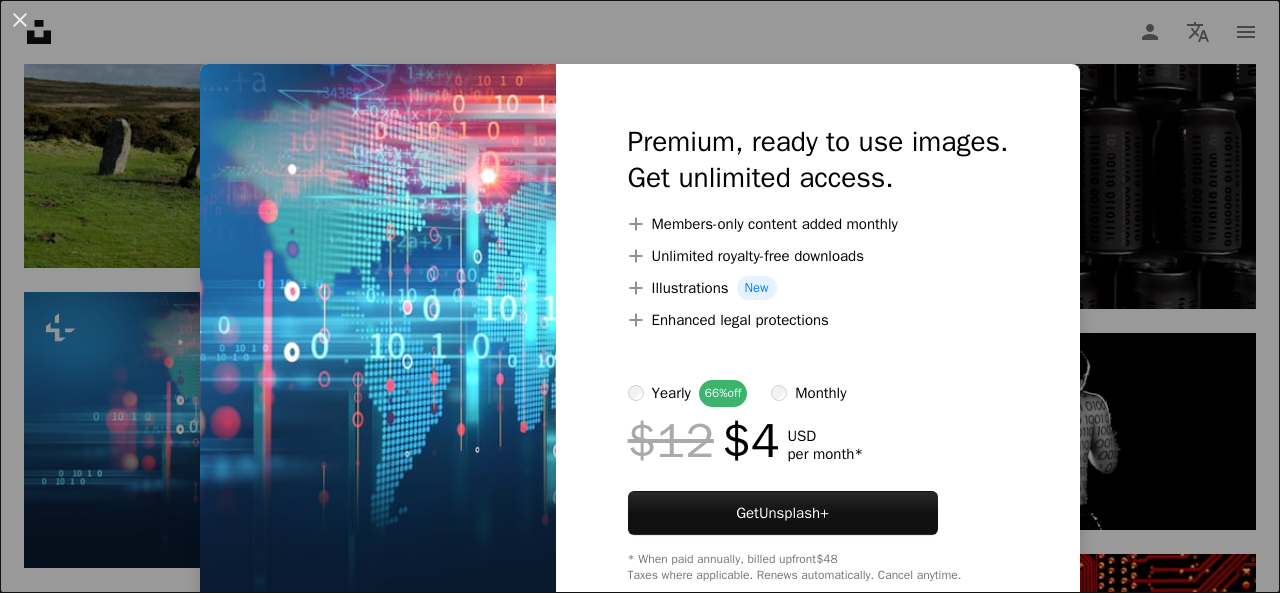 click on "An X shape Premium, ready to use images. Get unlimited access. A plus sign Members-only content added monthly A plus sign Unlimited royalty-free downloads A plus sign Illustrations  New A plus sign Enhanced legal protections yearly 66%  off monthly $12   $4 USD per month * Get  Unsplash+ * When paid annually, billed upfront  $48 Taxes where applicable. Renews automatically. Cancel anytime." at bounding box center [640, 296] 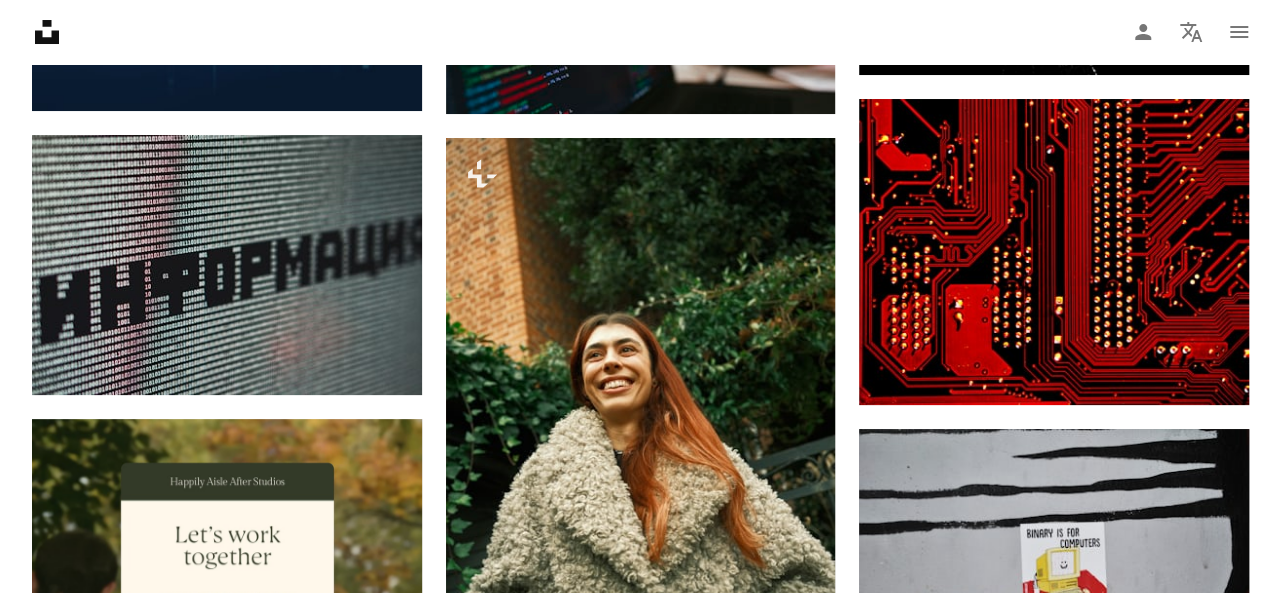 scroll, scrollTop: 3747, scrollLeft: 0, axis: vertical 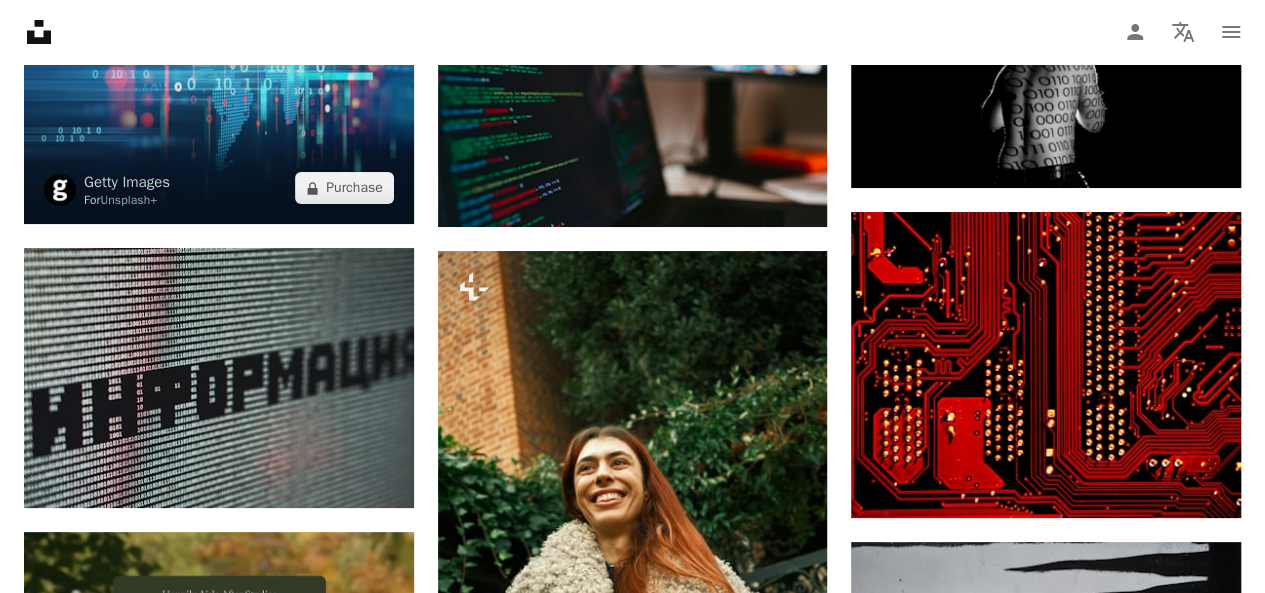 click at bounding box center (219, 87) 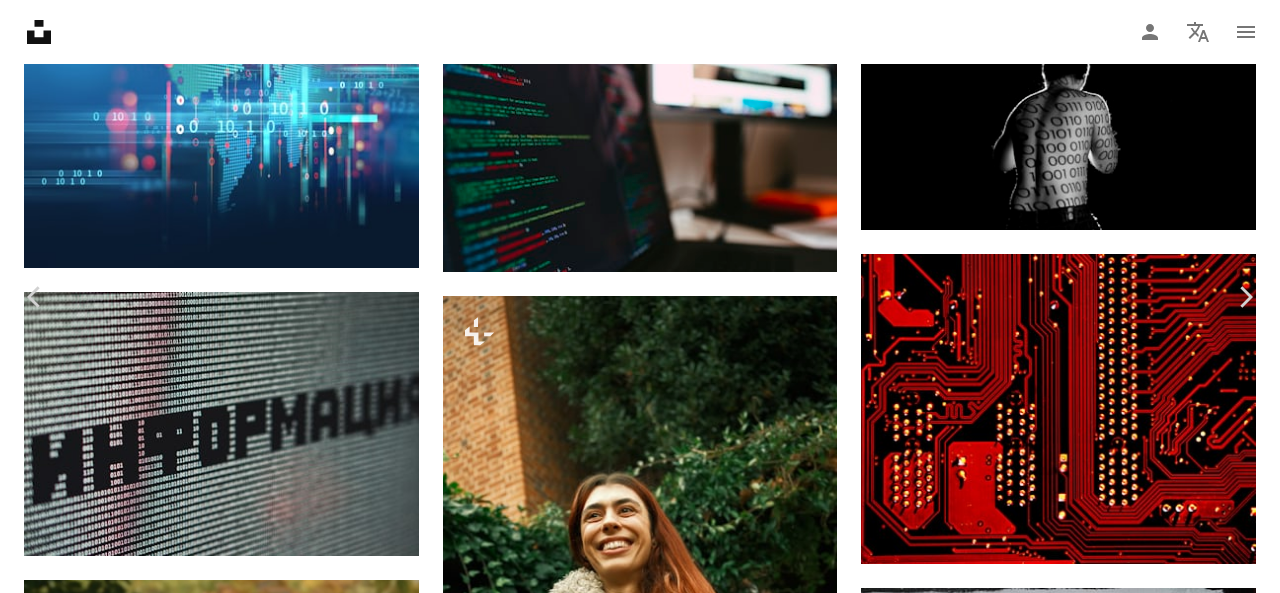 scroll, scrollTop: 0, scrollLeft: 0, axis: both 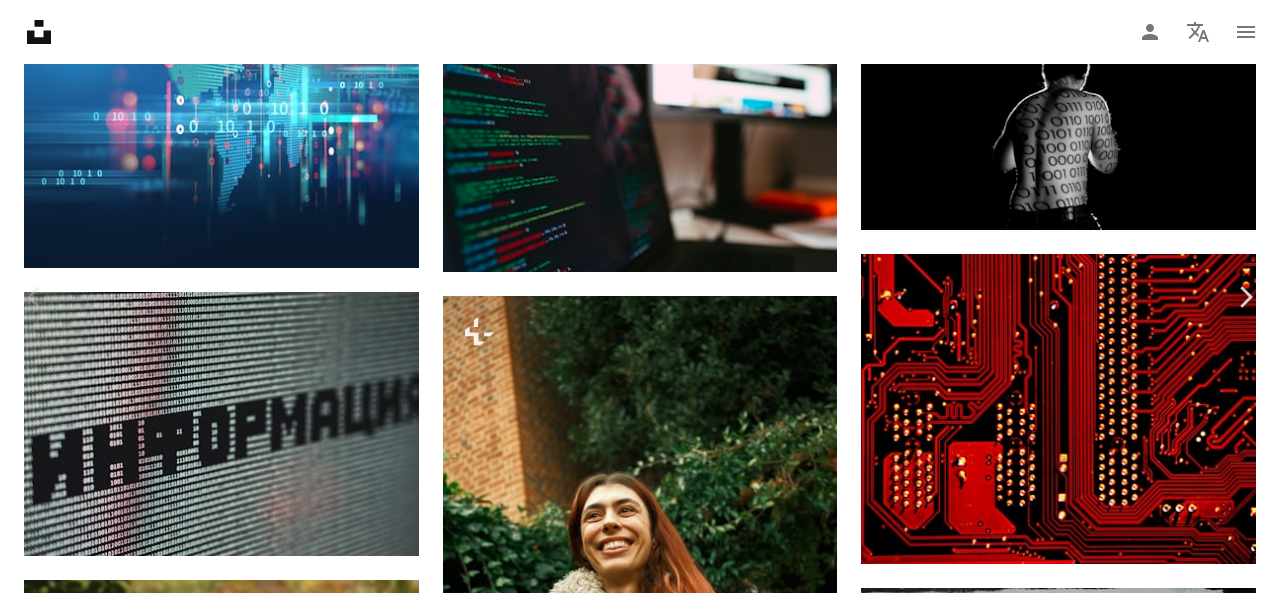 click on "An X shape Chevron left Chevron right [FIRST] [LAST] For Unsplash+ A heart A plus sign Edit image Plus sign for Unsplash+ A lock Purchase Zoom in A forward-right arrow Share More Actions Calendar outlined Published 3 weeks ago Safety Licensed under the Unsplash+ License technology tech 3d render retro binary retro futuristic tech aesthetic Public domain images From this series Chevron right Plus sign for Unsplash+ Plus sign for Unsplash+ Plus sign for Unsplash+ Plus sign for Unsplash+ Plus sign for Unsplash+ Plus sign for Unsplash+ Related images Plus sign for Unsplash+ A heart A plus sign TSD Studio For Unsplash+ A lock Purchase Plus sign for Unsplash+ A heart A plus sign Getty Images For Unsplash+ A lock Purchase Plus sign for Unsplash+ A heart A plus sign Getty Images For Unsplash+ A lock Purchase Plus sign for Unsplash+ A heart" at bounding box center (640, 8488) 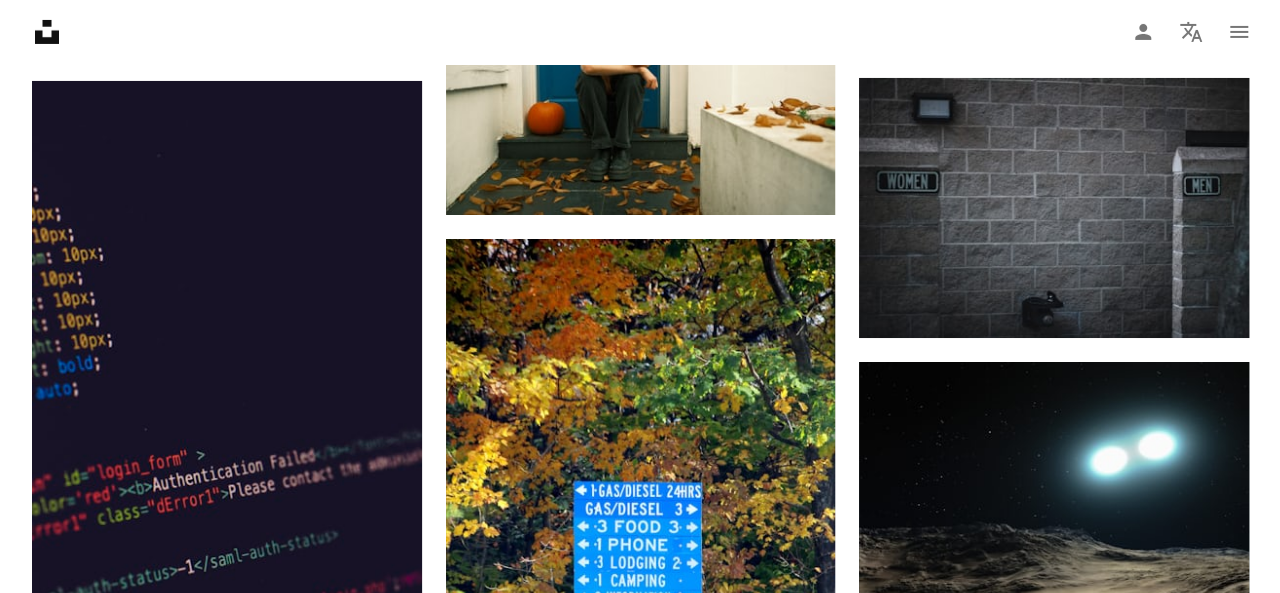 scroll, scrollTop: 6747, scrollLeft: 0, axis: vertical 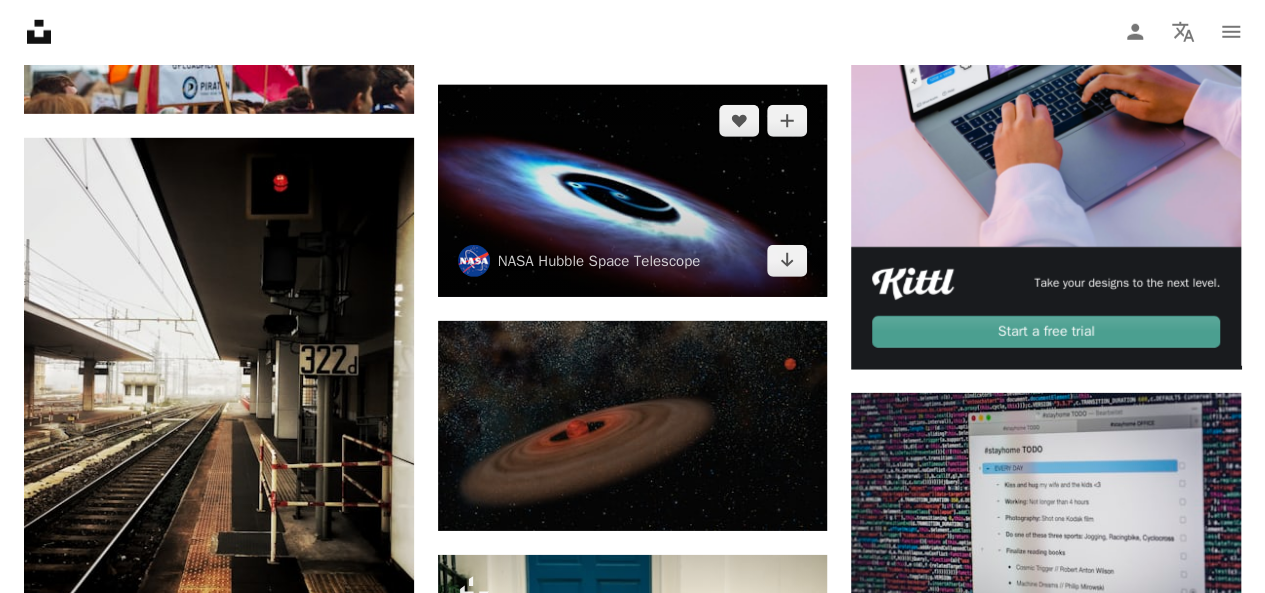 click at bounding box center (633, 191) 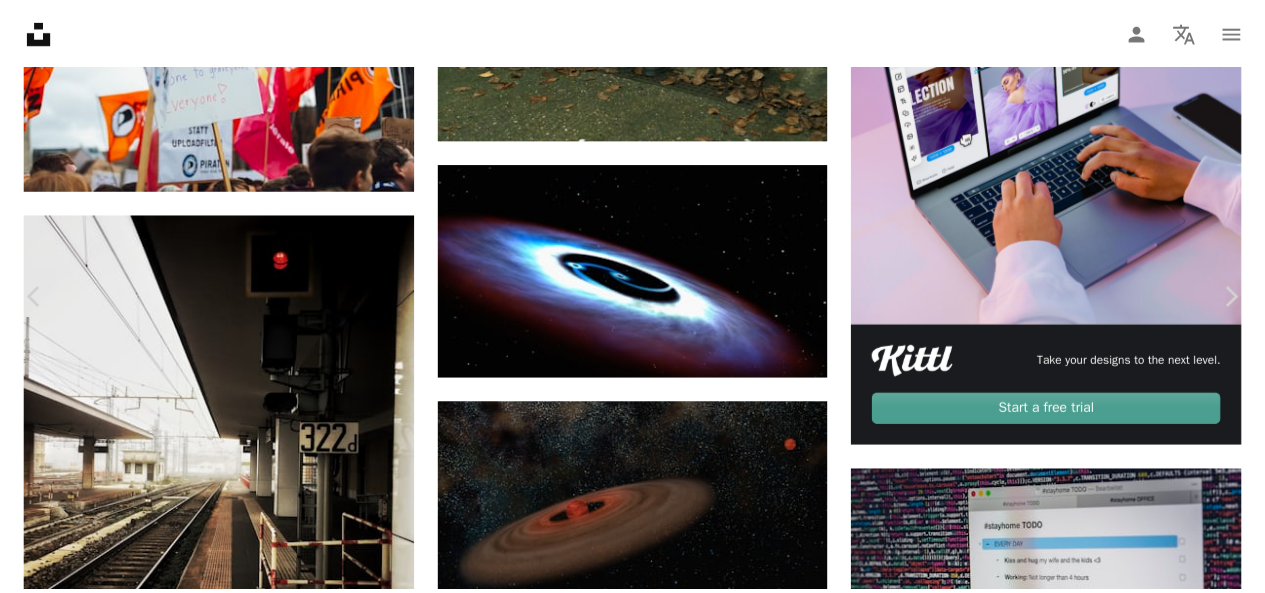 scroll, scrollTop: 0, scrollLeft: 0, axis: both 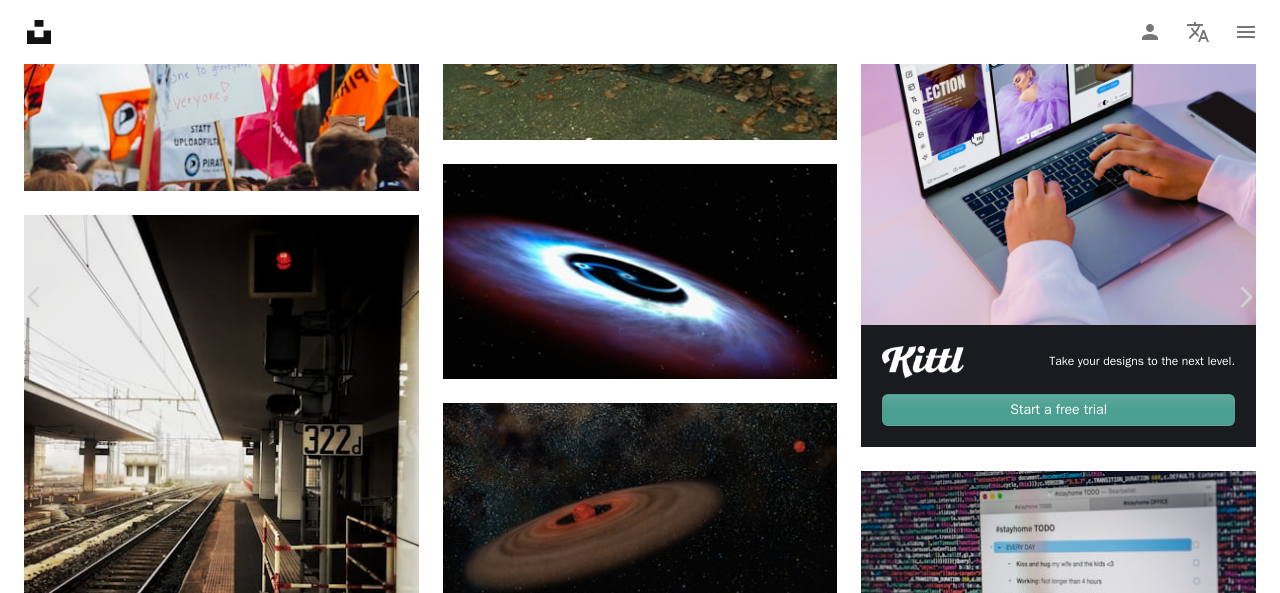 click on "An X shape Chevron left Chevron right NASA Hubble Space Telescope hubblespacetelescope A heart A plus sign Edit image Plus sign for Unsplash+ Download free Chevron down Zoom in Views 61,942 Downloads 777 A forward-right arrow Share Info icon Info More Actions Artist's View of a Binary Black Hole Caption: This artistic illustration is of a binary black hole found in the center of the nearest quasar host galaxy to Earth, Markarian 231. Credits NASA, ESA, and G. Bacon (STScI) Read more Calendar outlined Published on February 18, 2024 Safety Free to use under the Unsplash License nasa black hole cosmos outer space cosmic galaxies hubble hubble telescope quasar hubble space telescope space blue night universe train vehicle nebula outdoors astronomy railway HD Wallpapers Browse premium related images on iStock | Save 20% with code UNSPLASH20 View more on iStock ↗ Related images A heart A plus sign NASA Hubble Space Telescope Arrow pointing down Plus sign for Unsplash+ A heart A plus sign [FIRST] [LAST]" at bounding box center [640, 5488] 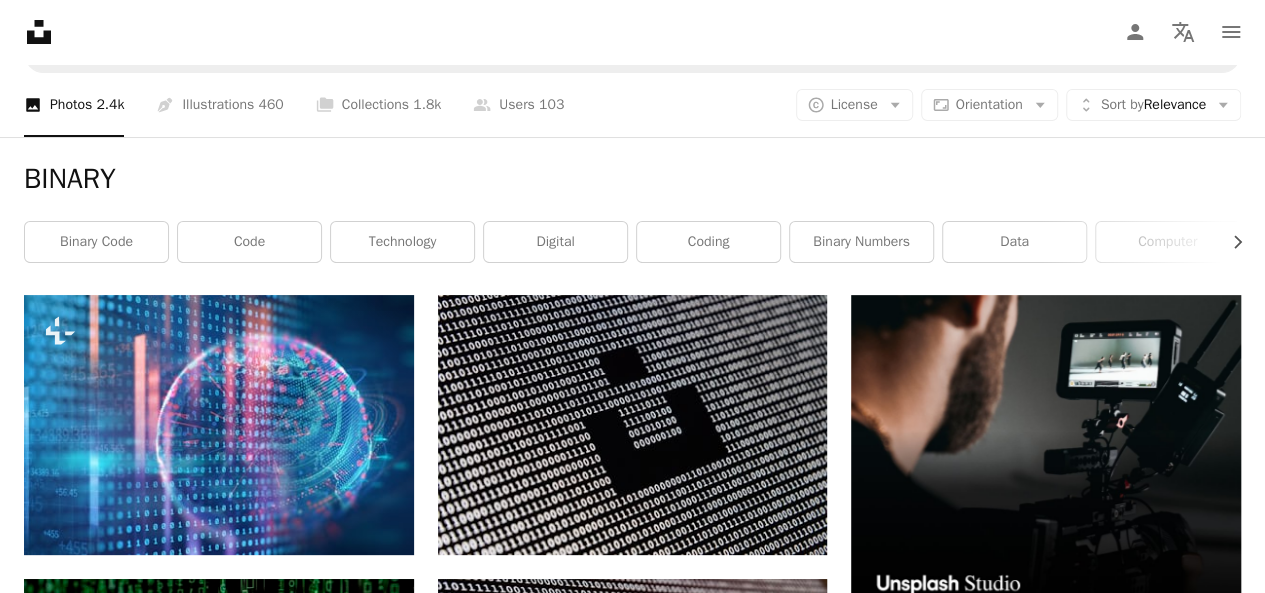 scroll, scrollTop: 0, scrollLeft: 0, axis: both 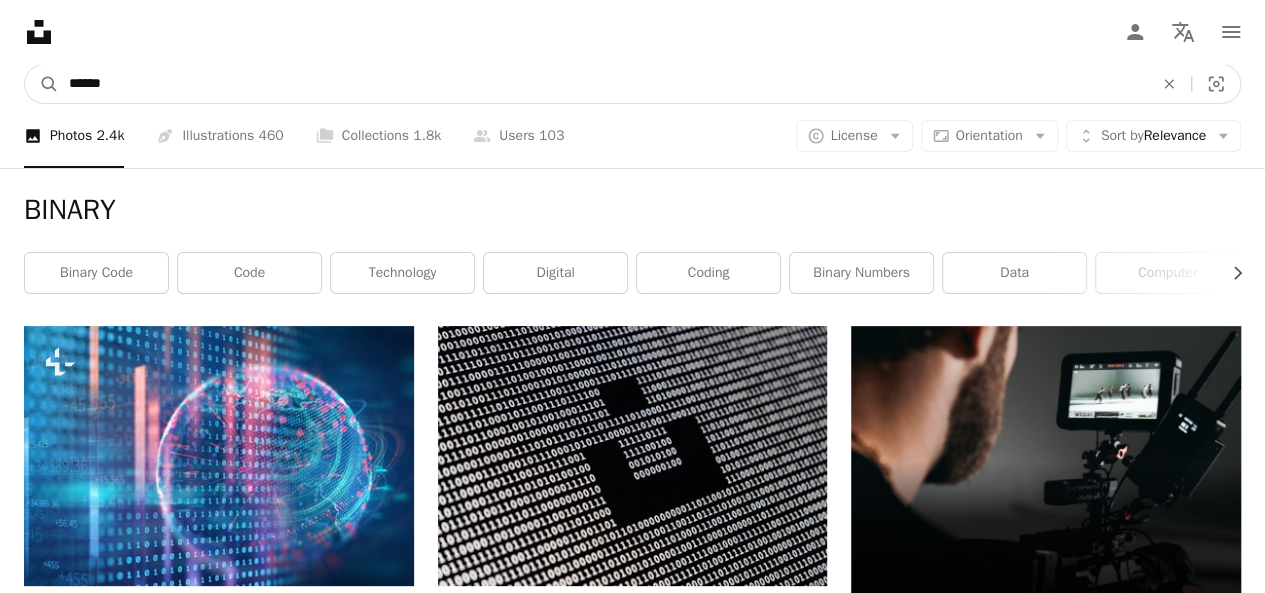 click on "******" at bounding box center [603, 84] 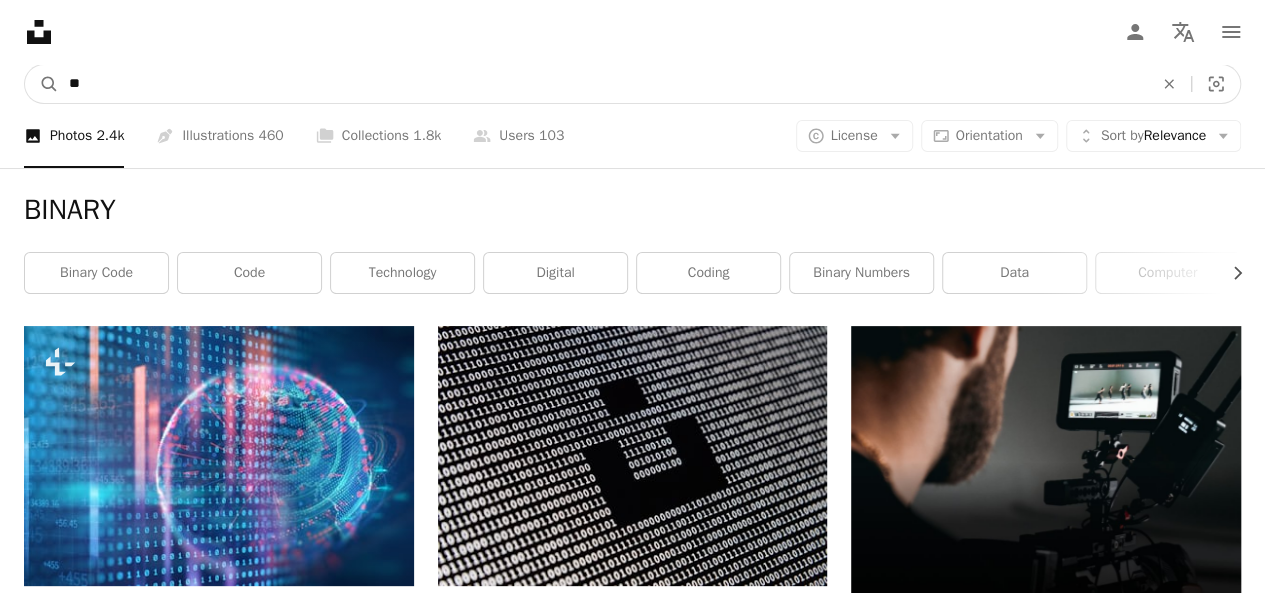 type on "*" 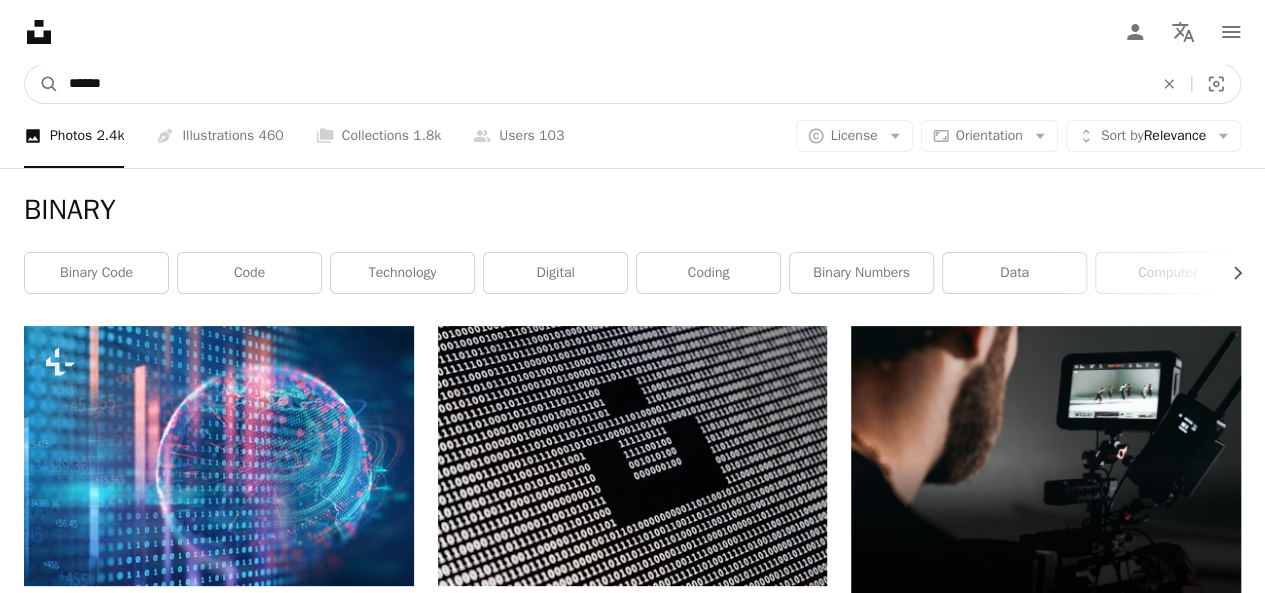 type on "*******" 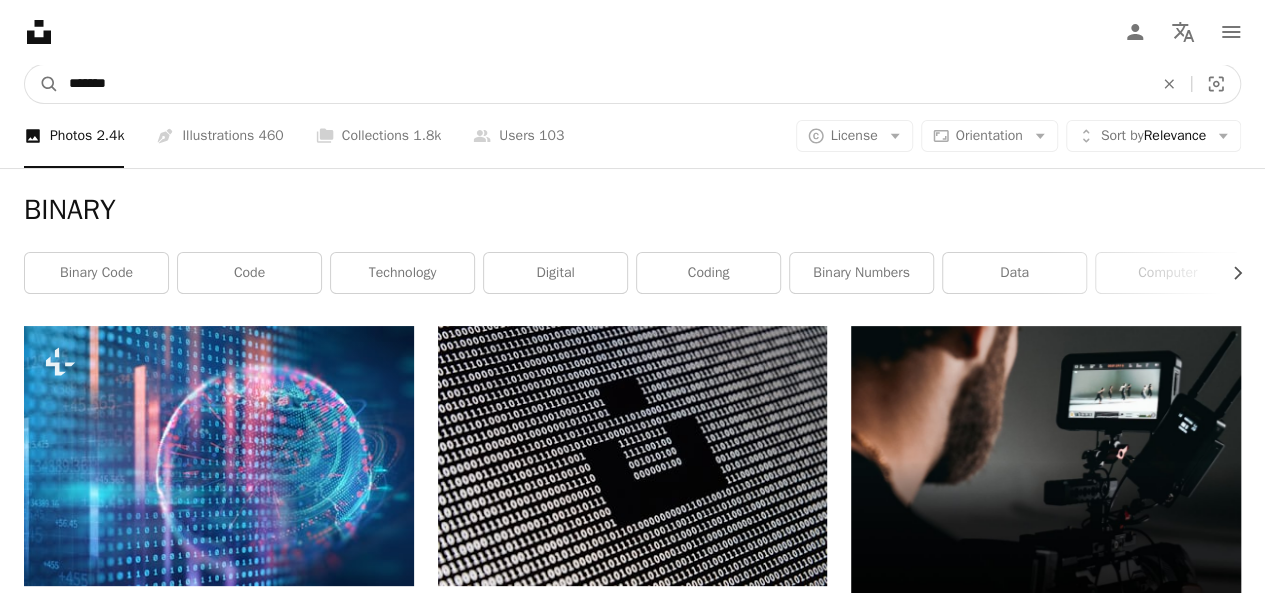 click on "A magnifying glass" at bounding box center [42, 84] 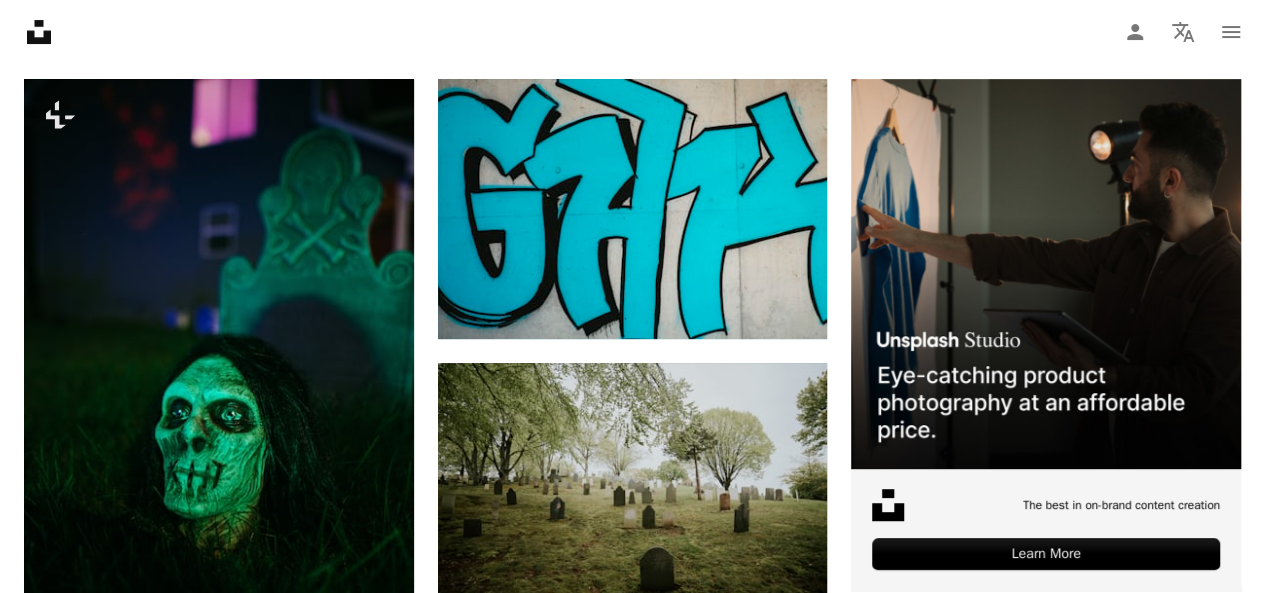scroll, scrollTop: 0, scrollLeft: 0, axis: both 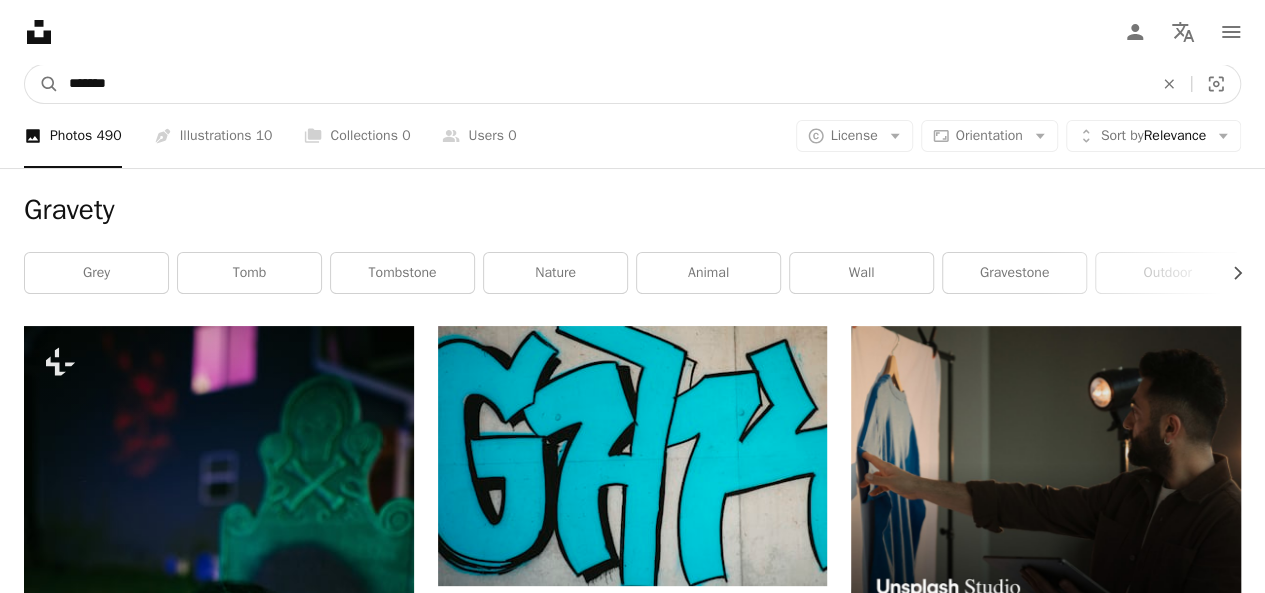 click on "*******" at bounding box center (603, 84) 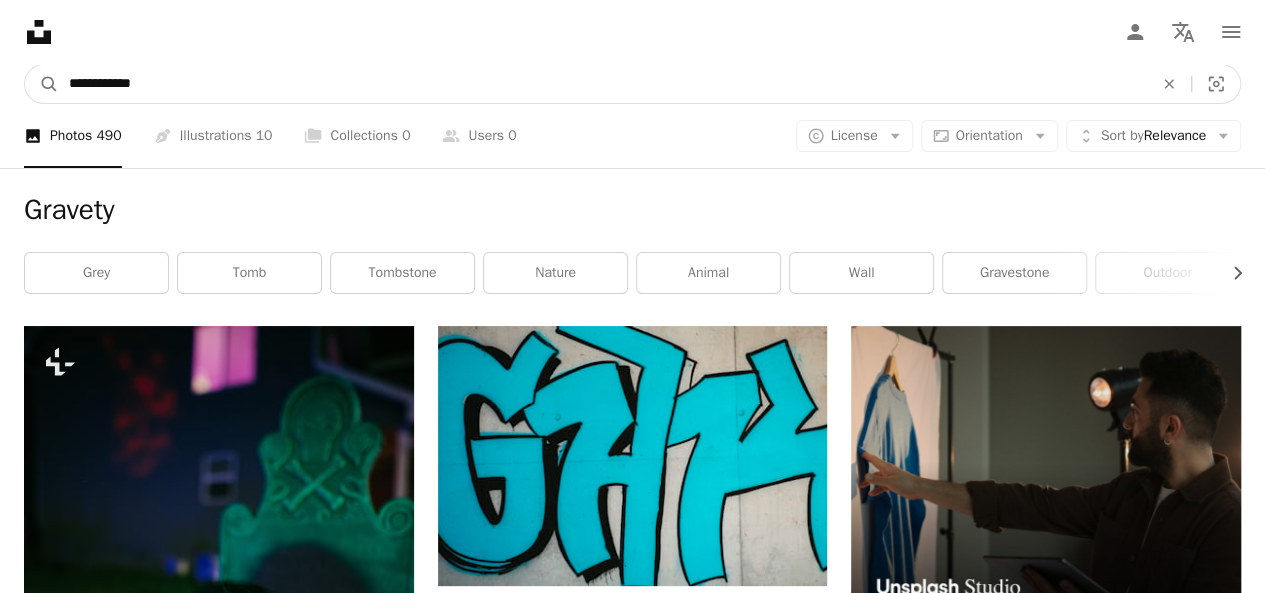 type on "**********" 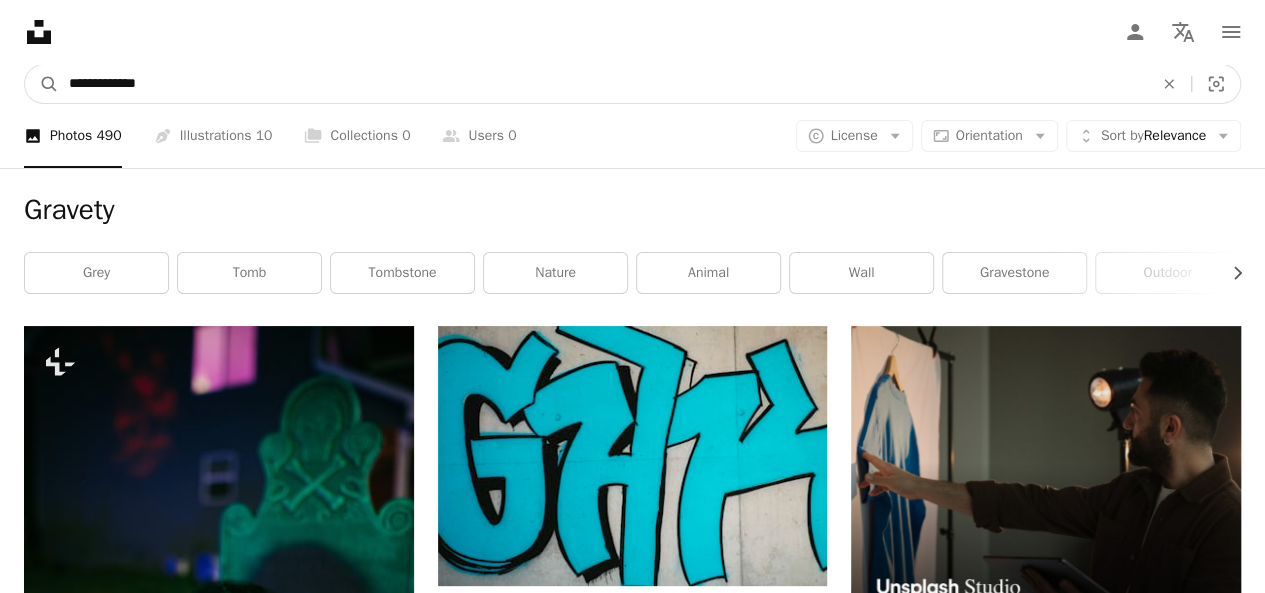 click on "A magnifying glass" at bounding box center [42, 84] 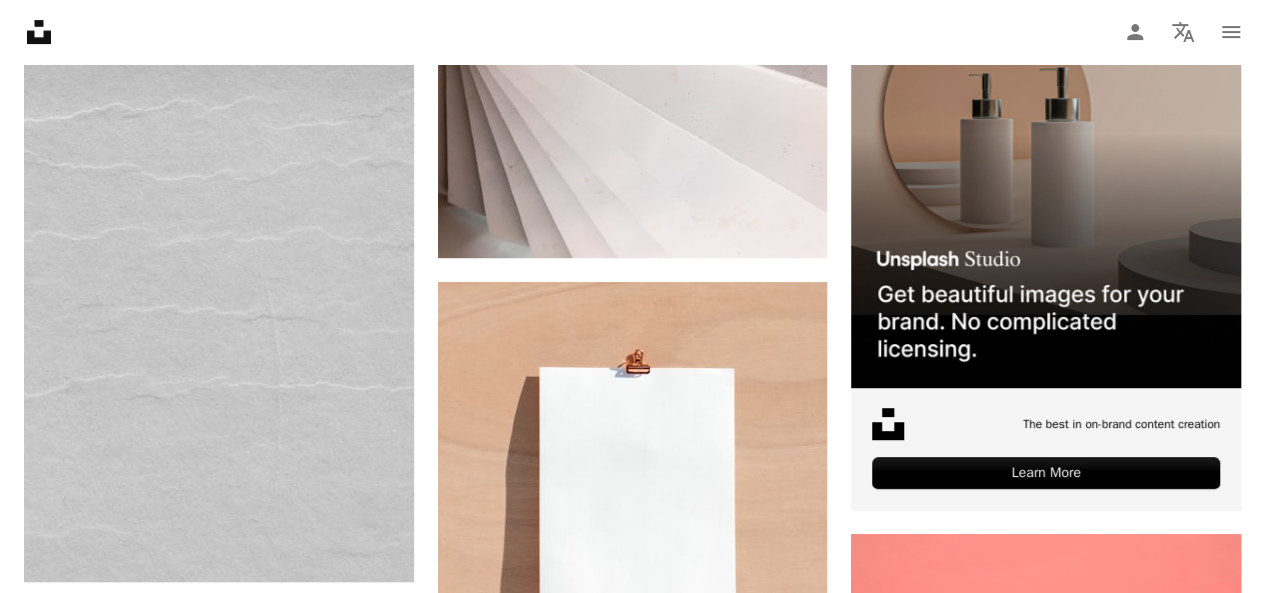 scroll, scrollTop: 0, scrollLeft: 0, axis: both 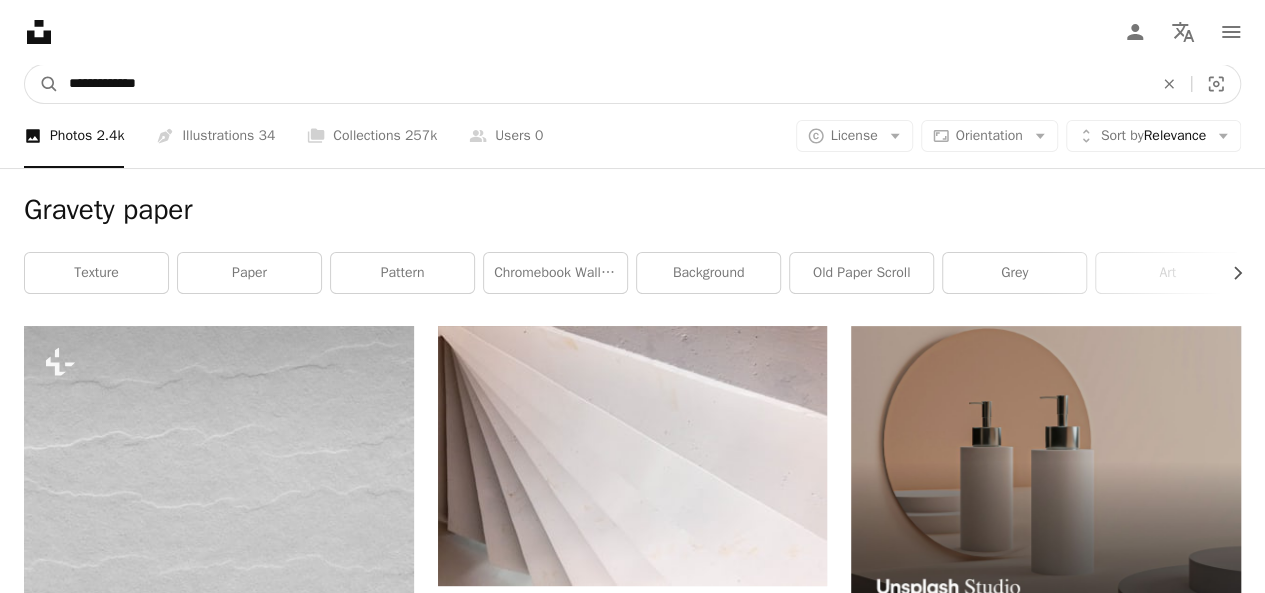 click on "**********" at bounding box center (603, 84) 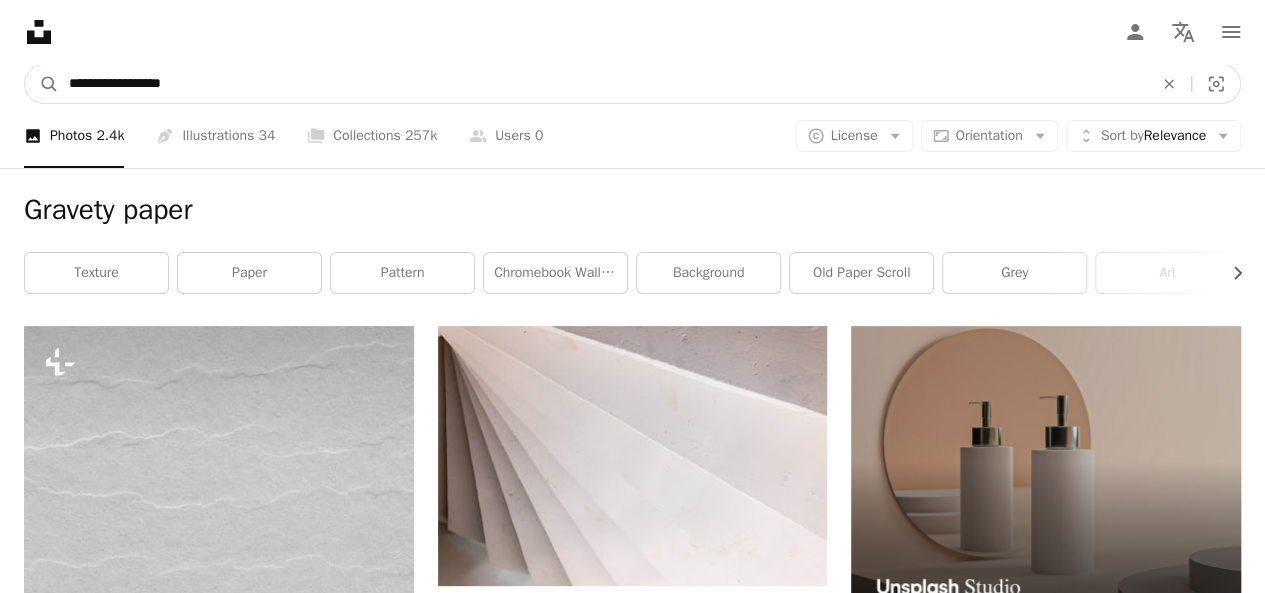 type on "**********" 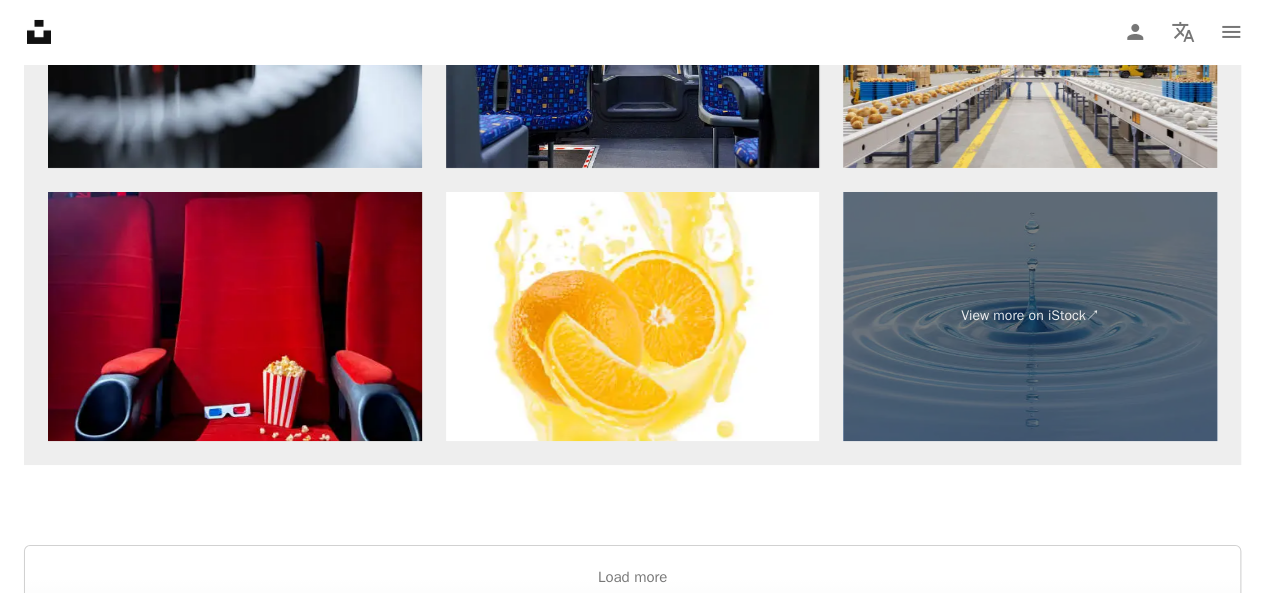 scroll, scrollTop: 3000, scrollLeft: 0, axis: vertical 